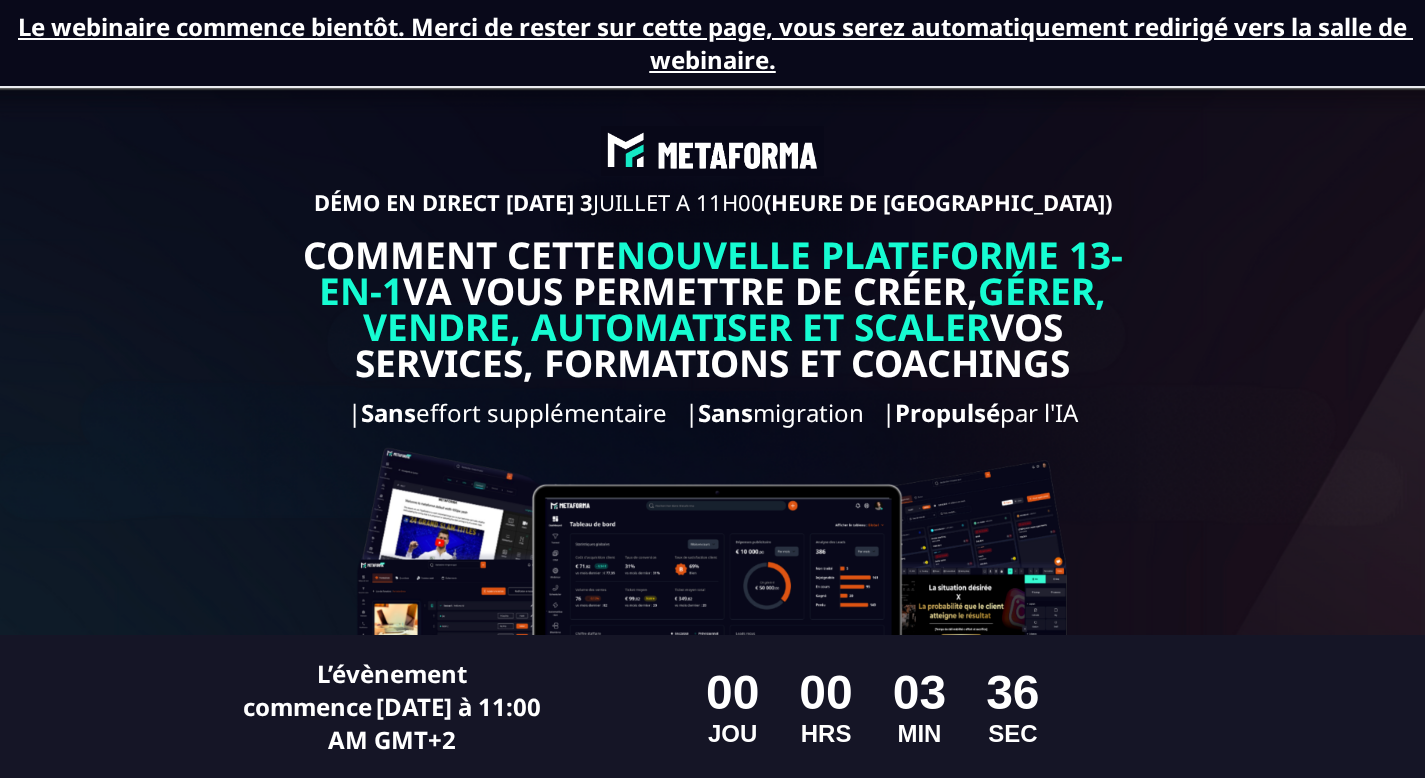scroll, scrollTop: 0, scrollLeft: 0, axis: both 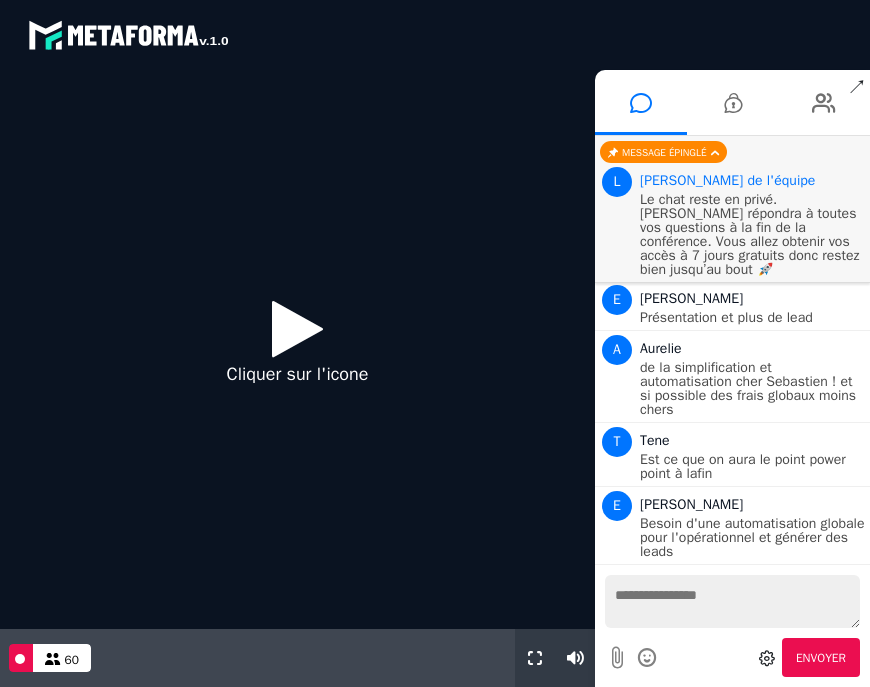click at bounding box center (297, 328) 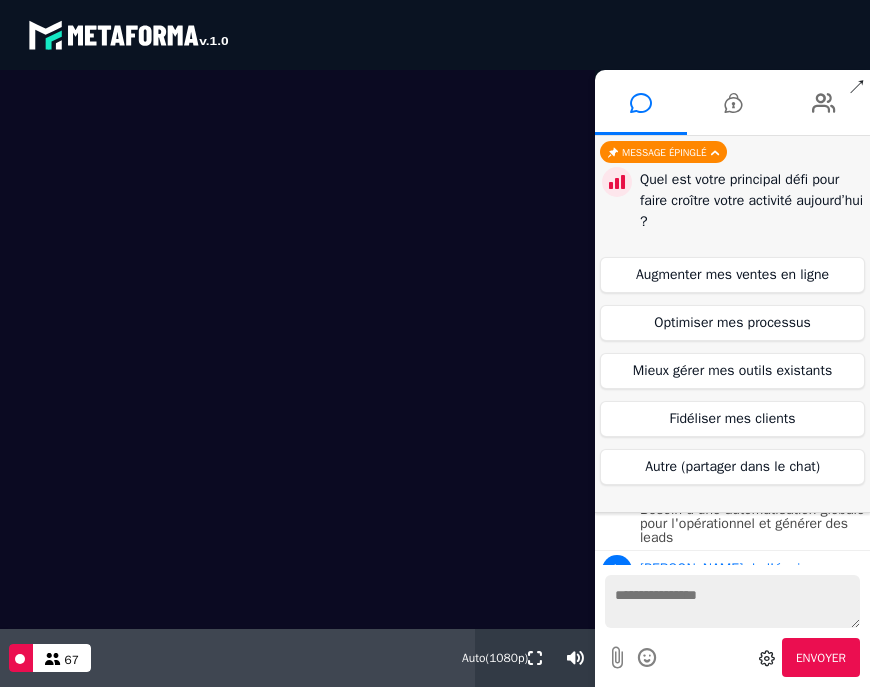 scroll, scrollTop: 3691, scrollLeft: 0, axis: vertical 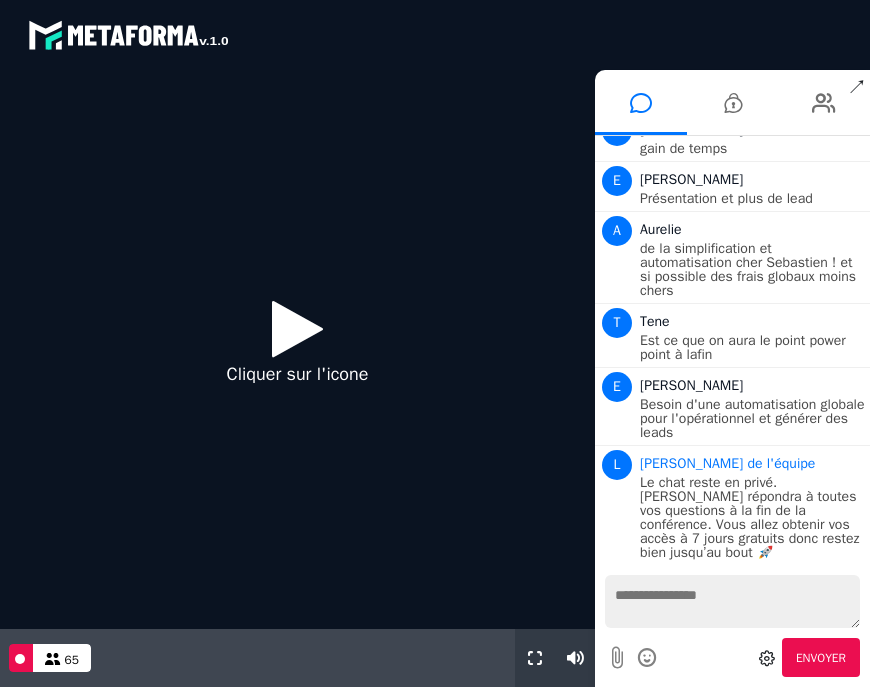 click at bounding box center (297, 328) 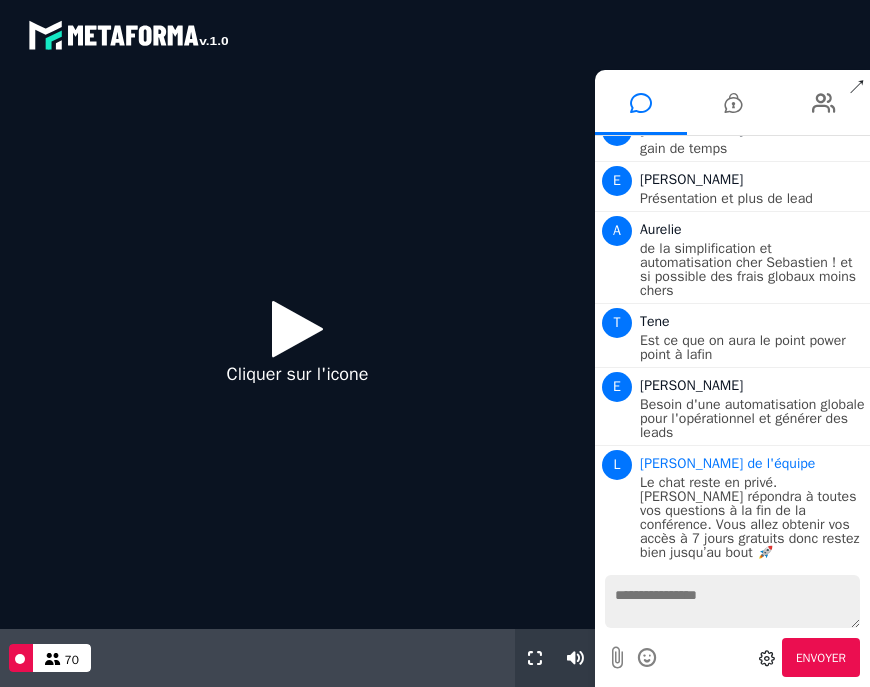 click at bounding box center (297, 328) 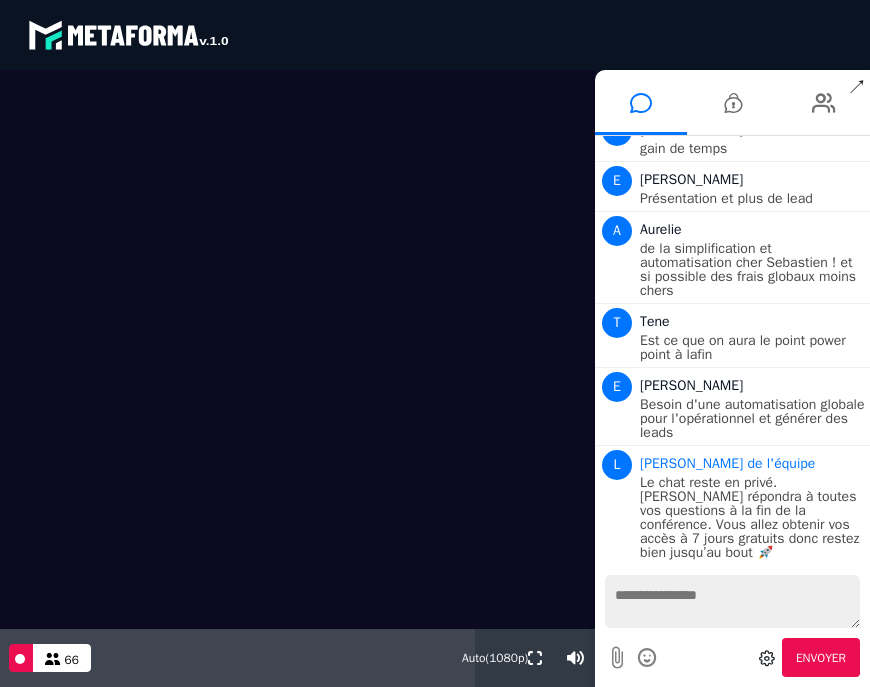 scroll, scrollTop: 867, scrollLeft: 0, axis: vertical 